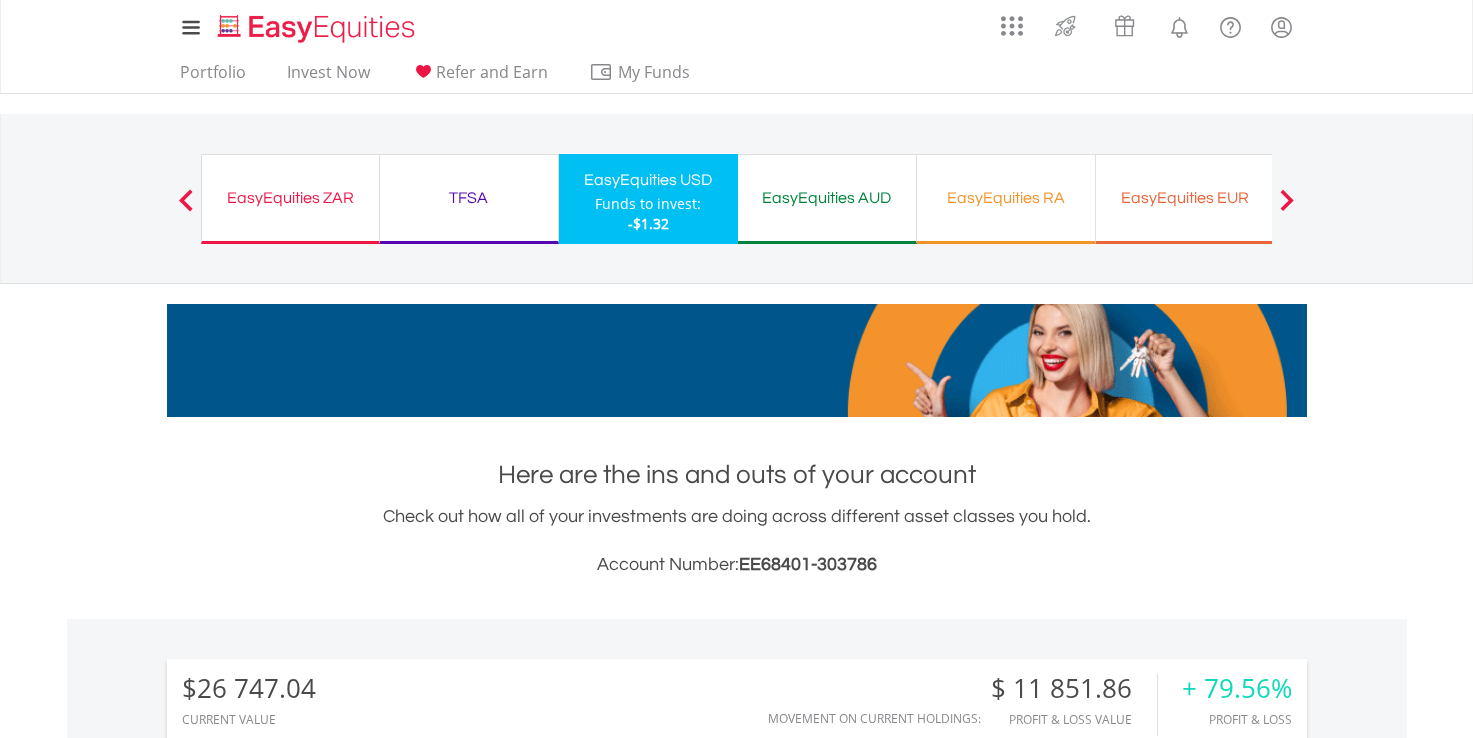 scroll, scrollTop: 0, scrollLeft: 0, axis: both 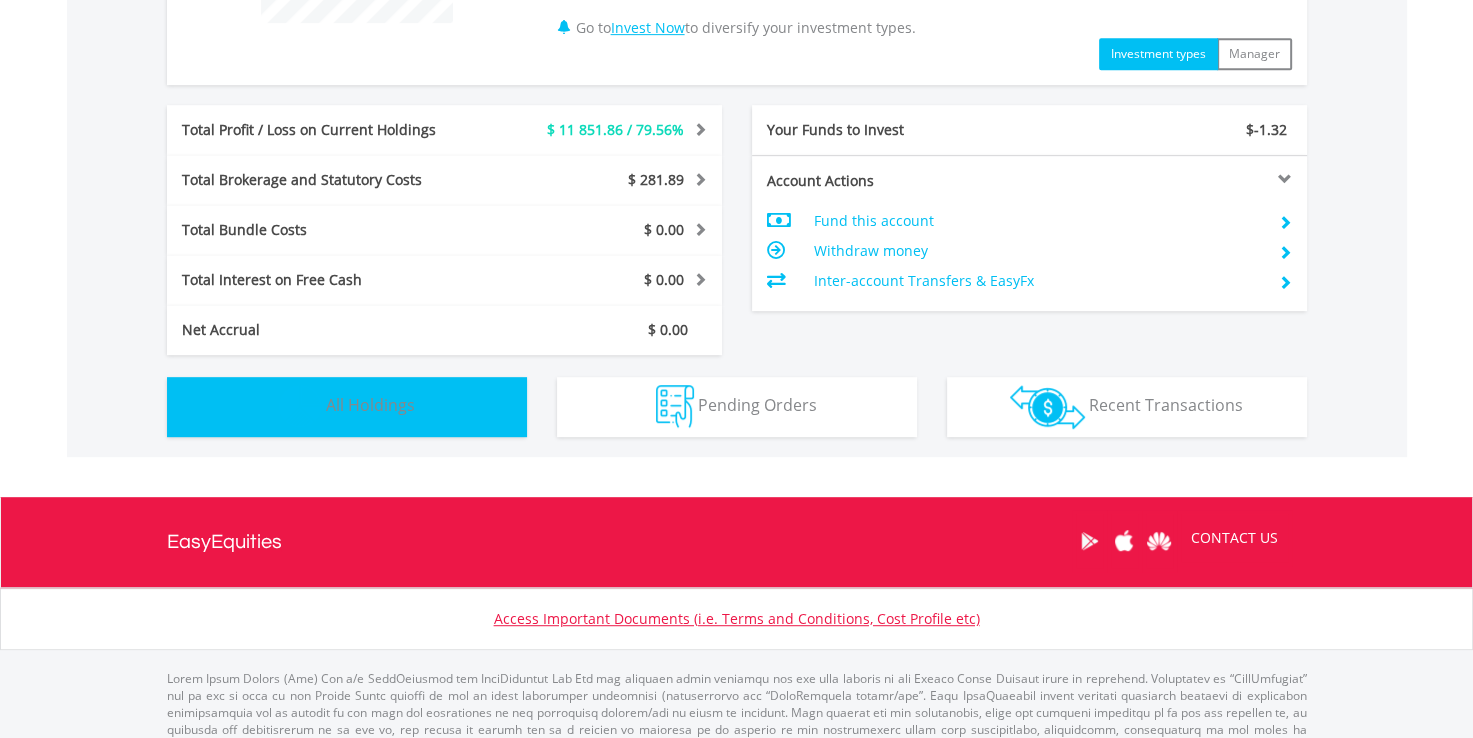 click on "Holdings
All Holdings" at bounding box center [347, 407] 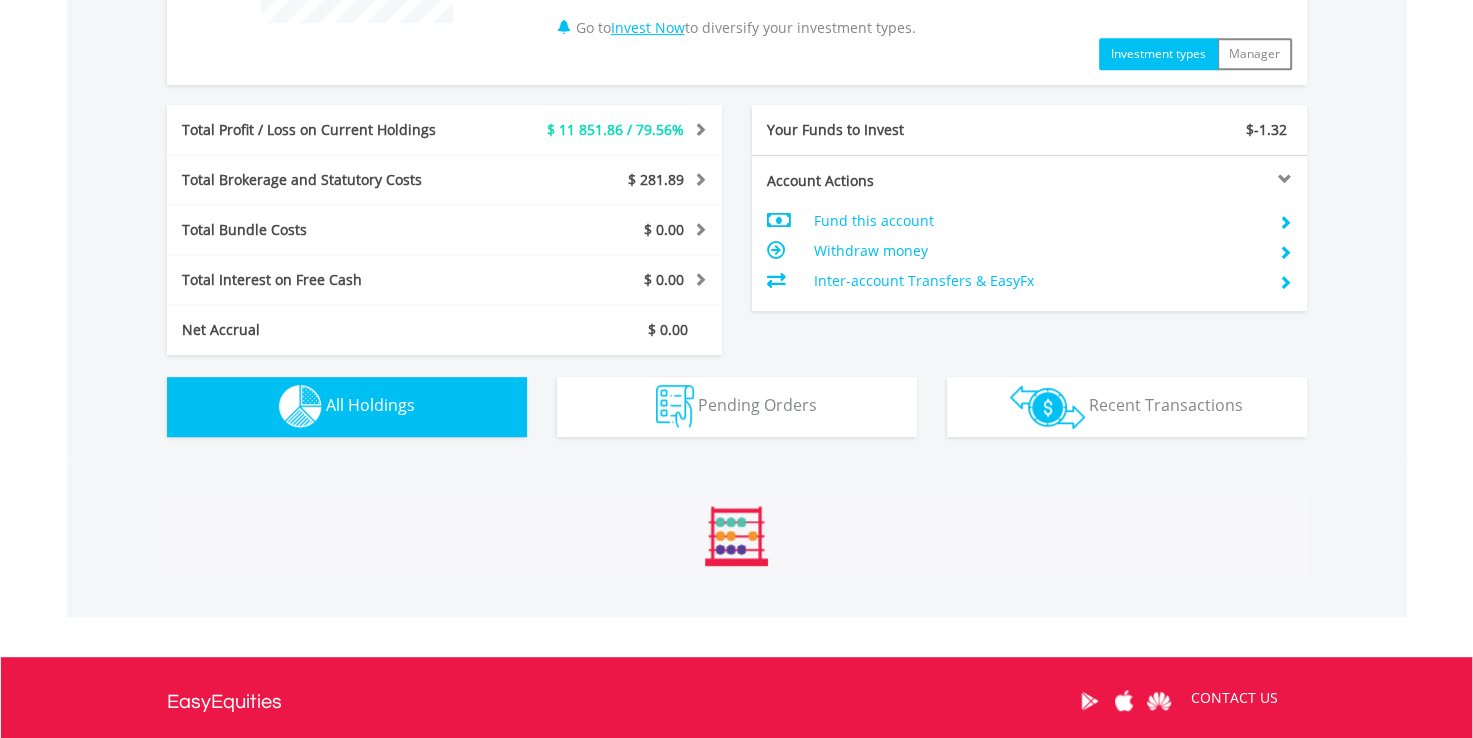scroll, scrollTop: 1441, scrollLeft: 0, axis: vertical 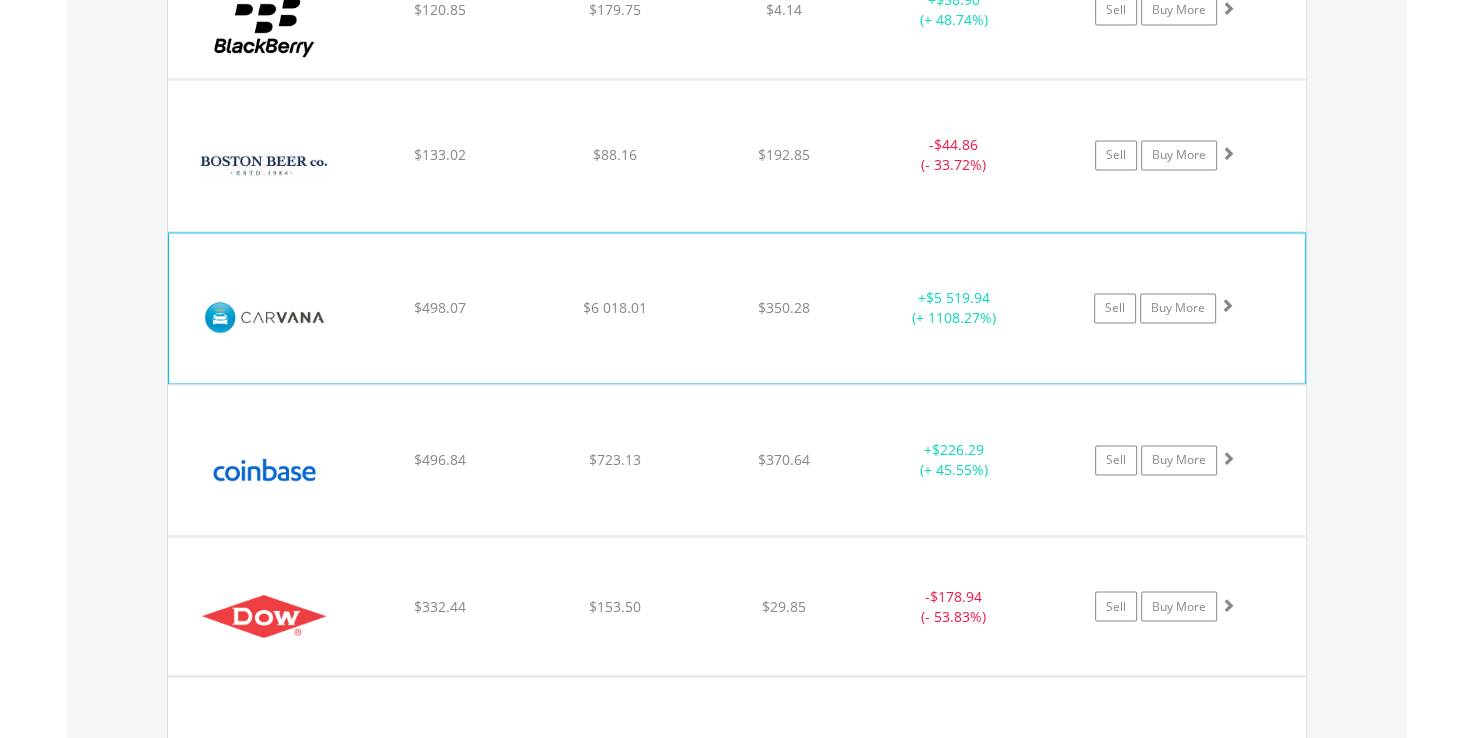 click on "﻿
Carvana Co
$498.07
$6 018.01
$350.28
+  $5 519.94 (+ 1108.27%)
Sell
Buy More" at bounding box center [737, -1471] 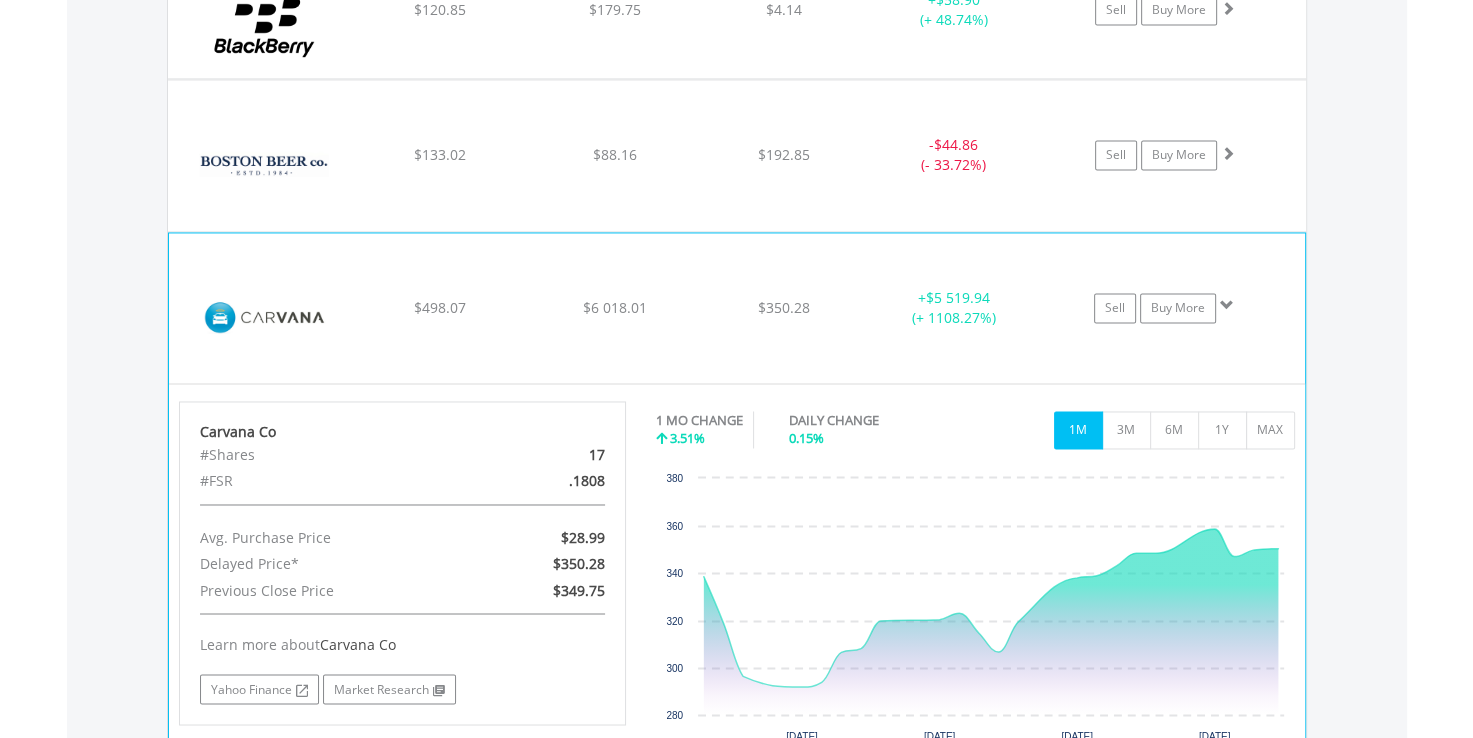 click on "Sell
Buy More" at bounding box center (1175, -1471) 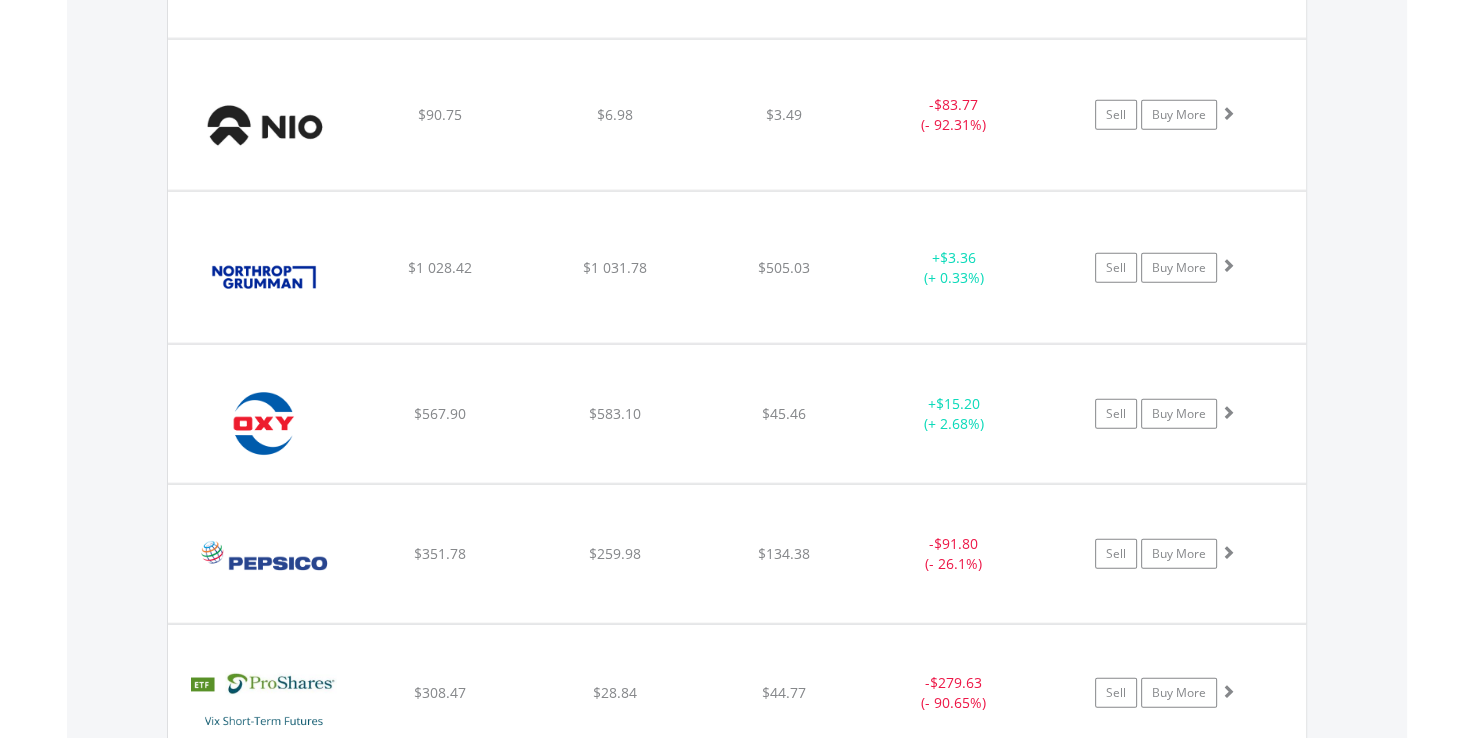 scroll, scrollTop: 5052, scrollLeft: 0, axis: vertical 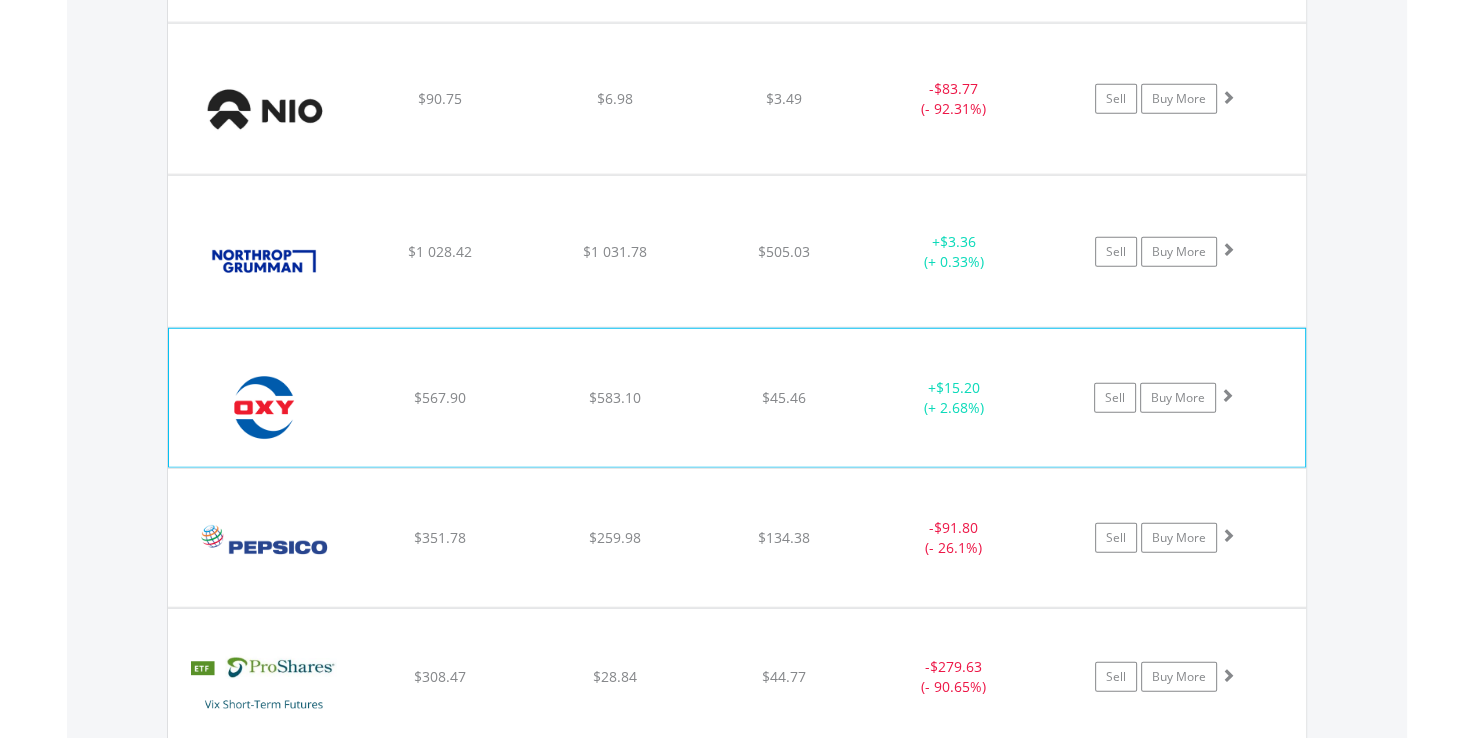 click on "﻿
Occidental Petroleum Corp
$567.90
$583.10
$45.46
+  $15.20 (+ 2.68%)
Sell
Buy More" at bounding box center (737, -3435) 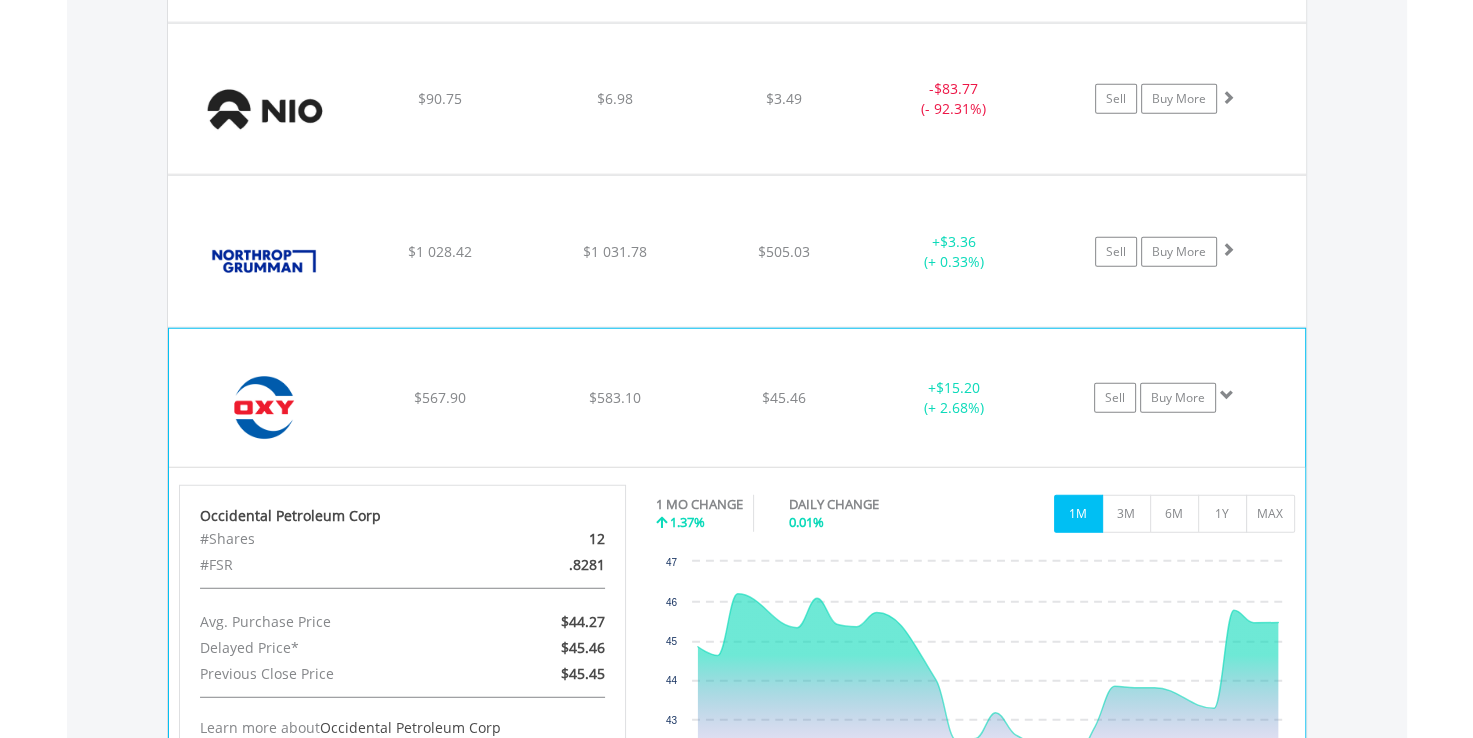 click on "﻿
Occidental Petroleum Corp
$567.90
$583.10
$45.46
+  $15.20 (+ 2.68%)
Sell
Buy More" at bounding box center [737, -3435] 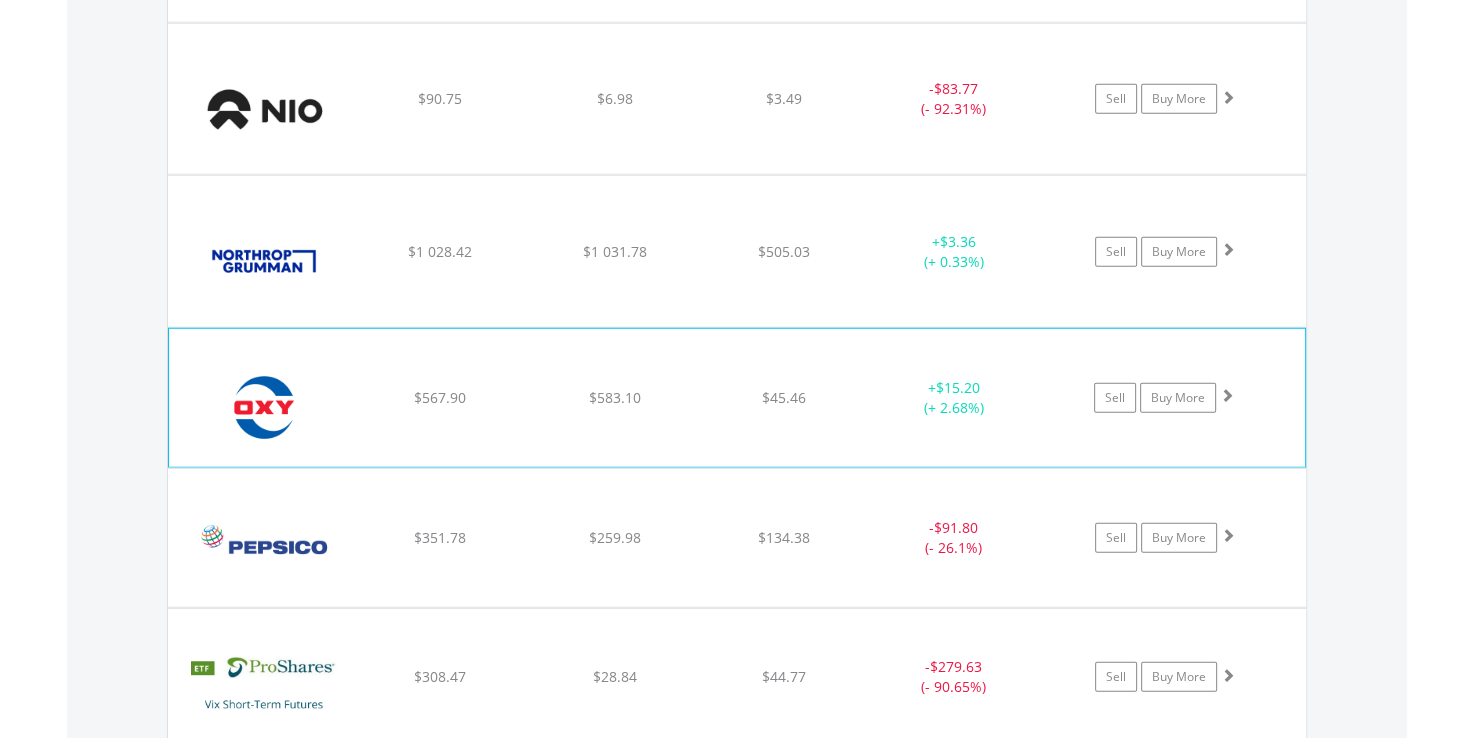 click on "﻿
Occidental Petroleum Corp
$567.90
$583.10
$45.46
+  $15.20 (+ 2.68%)
Sell
Buy More" at bounding box center [737, -3435] 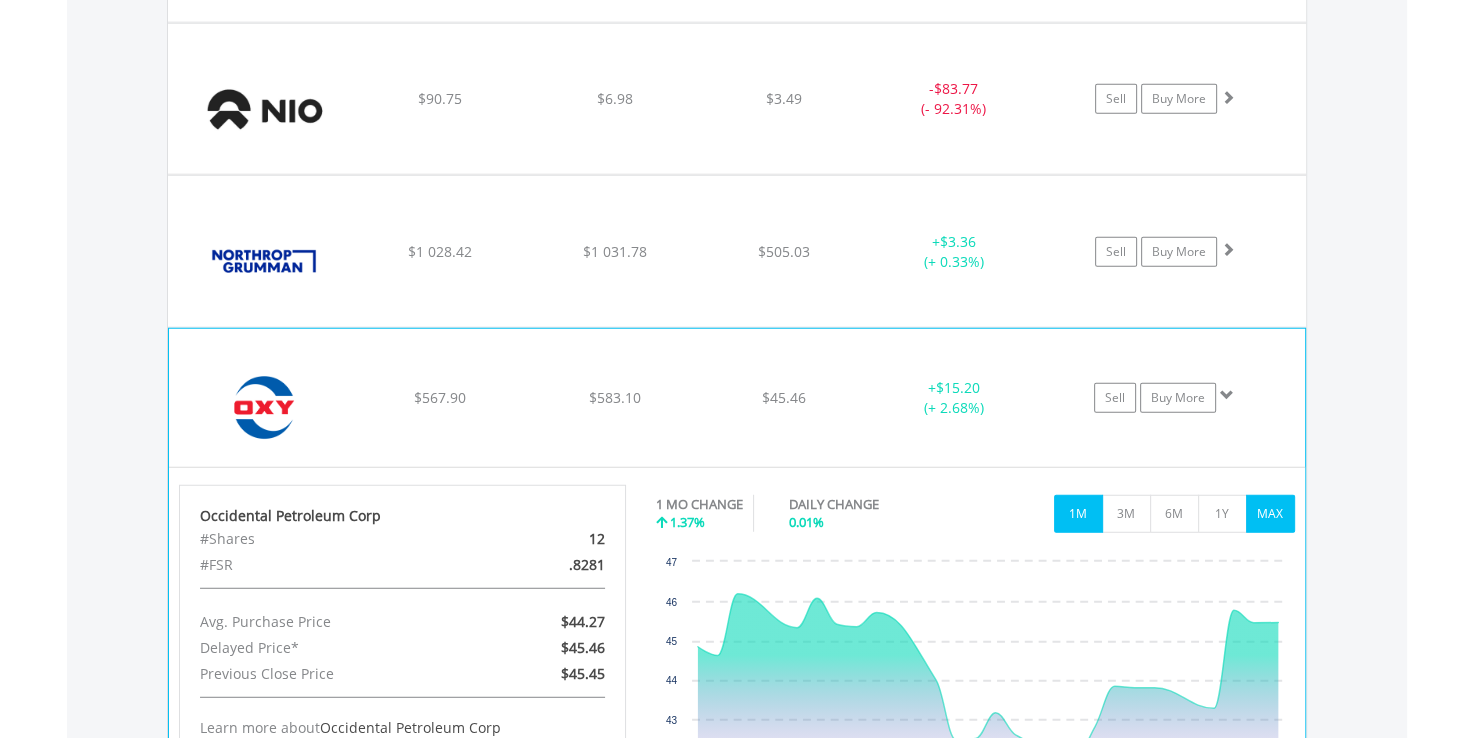 click on "MAX" at bounding box center [1270, 514] 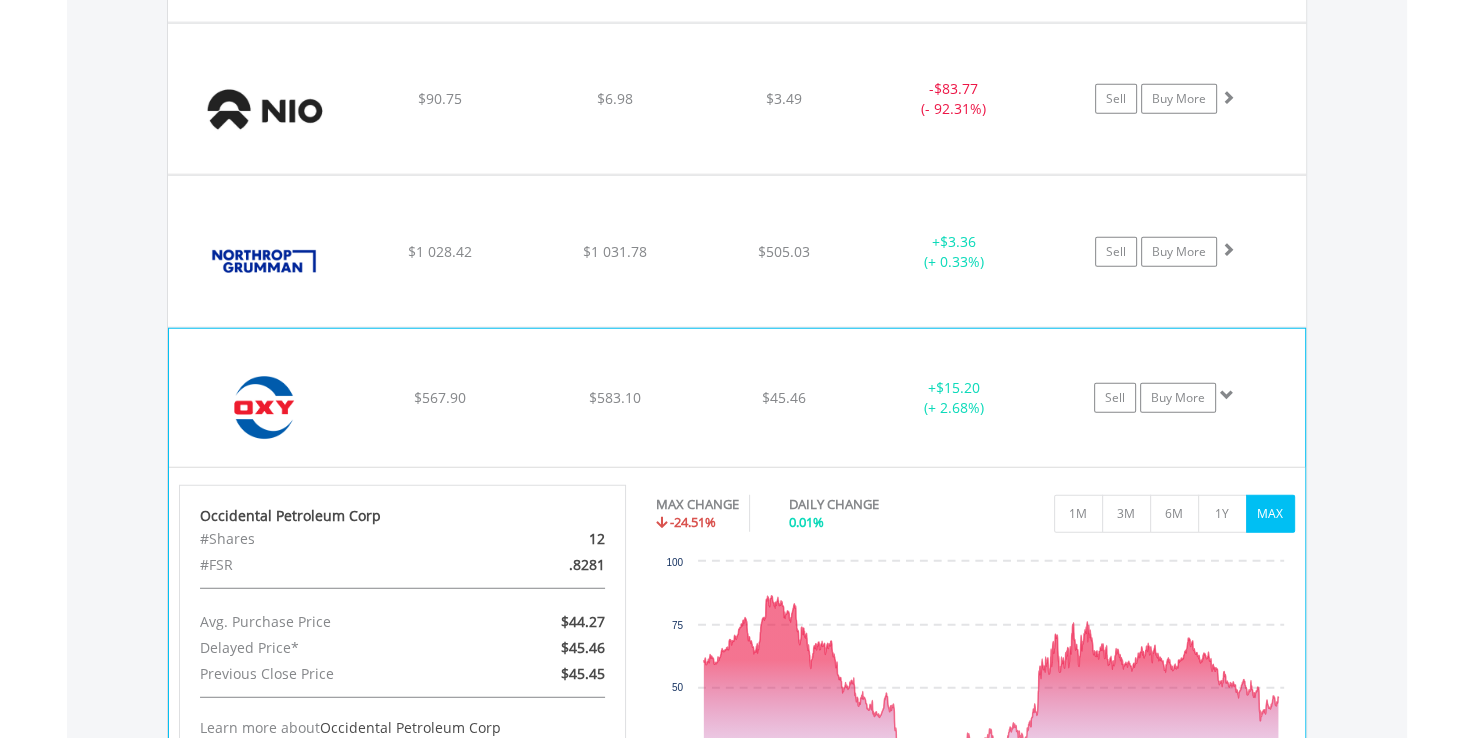 click on "Sell
Buy More" at bounding box center (1175, -3435) 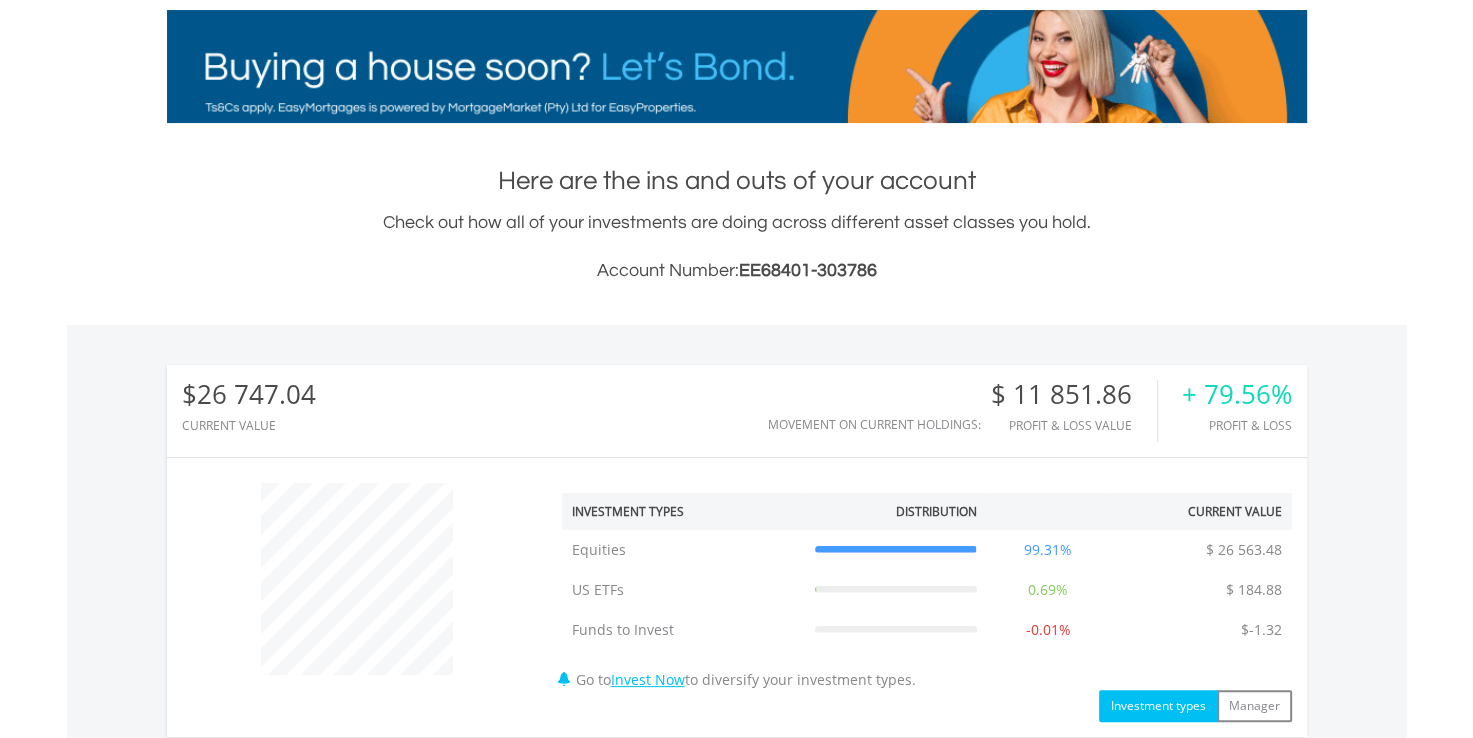scroll, scrollTop: 0, scrollLeft: 0, axis: both 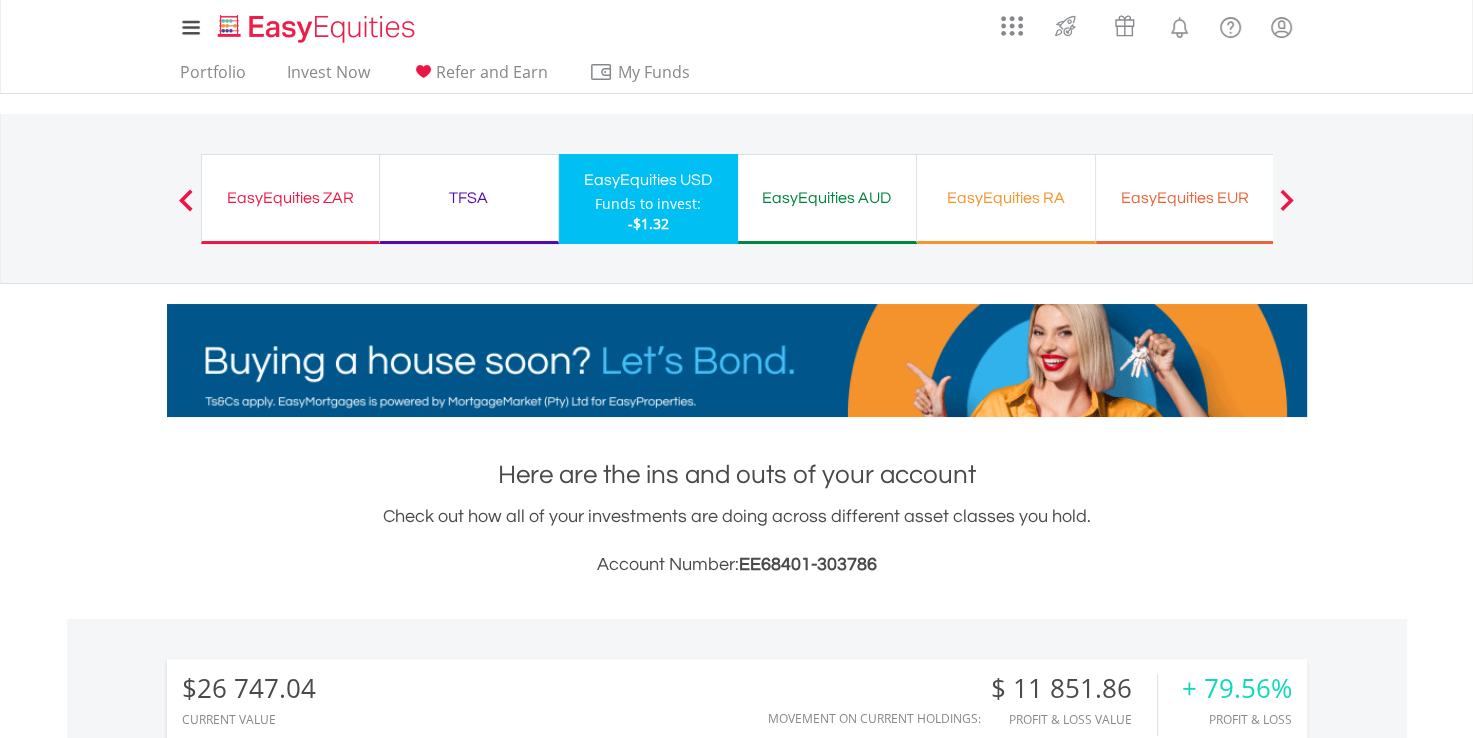 click on "EasyEquities AUD" at bounding box center (827, 198) 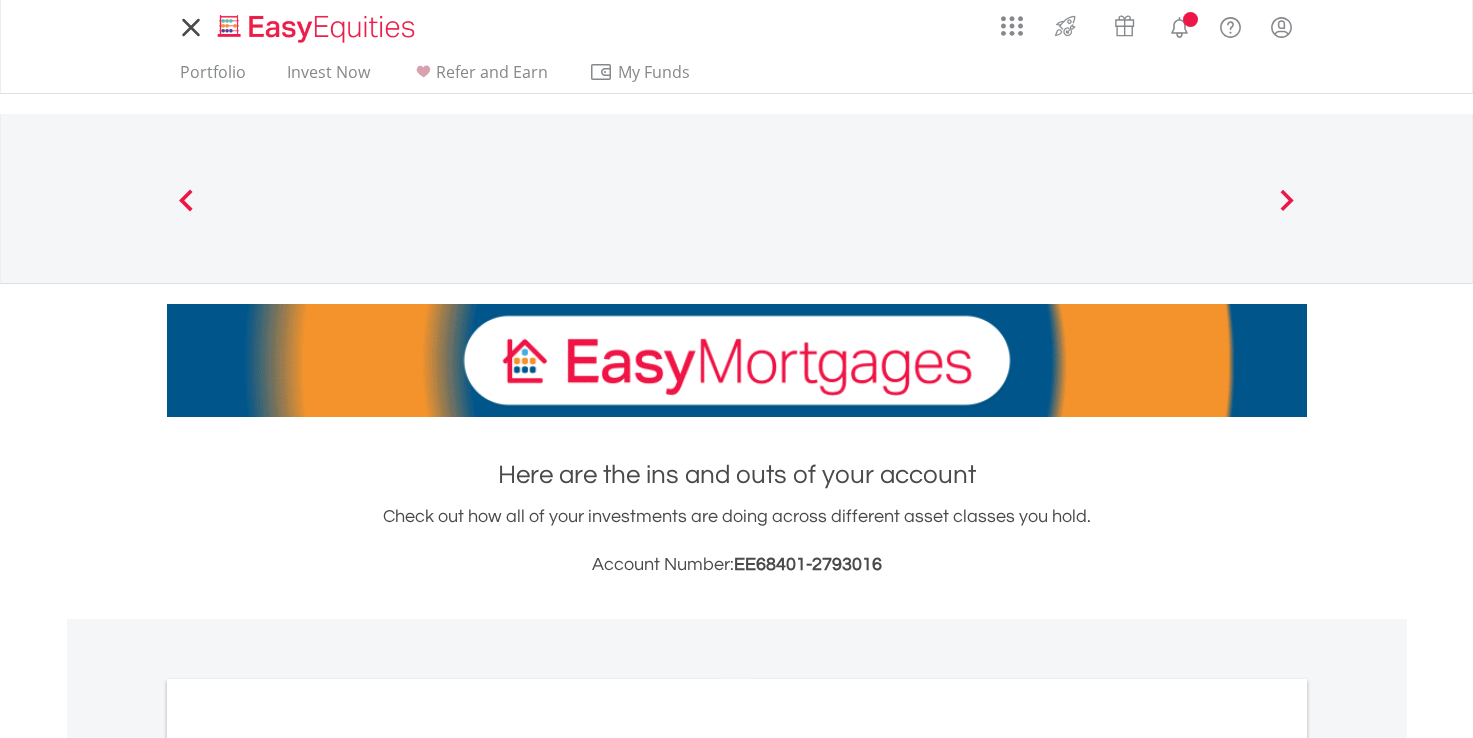 scroll, scrollTop: 0, scrollLeft: 0, axis: both 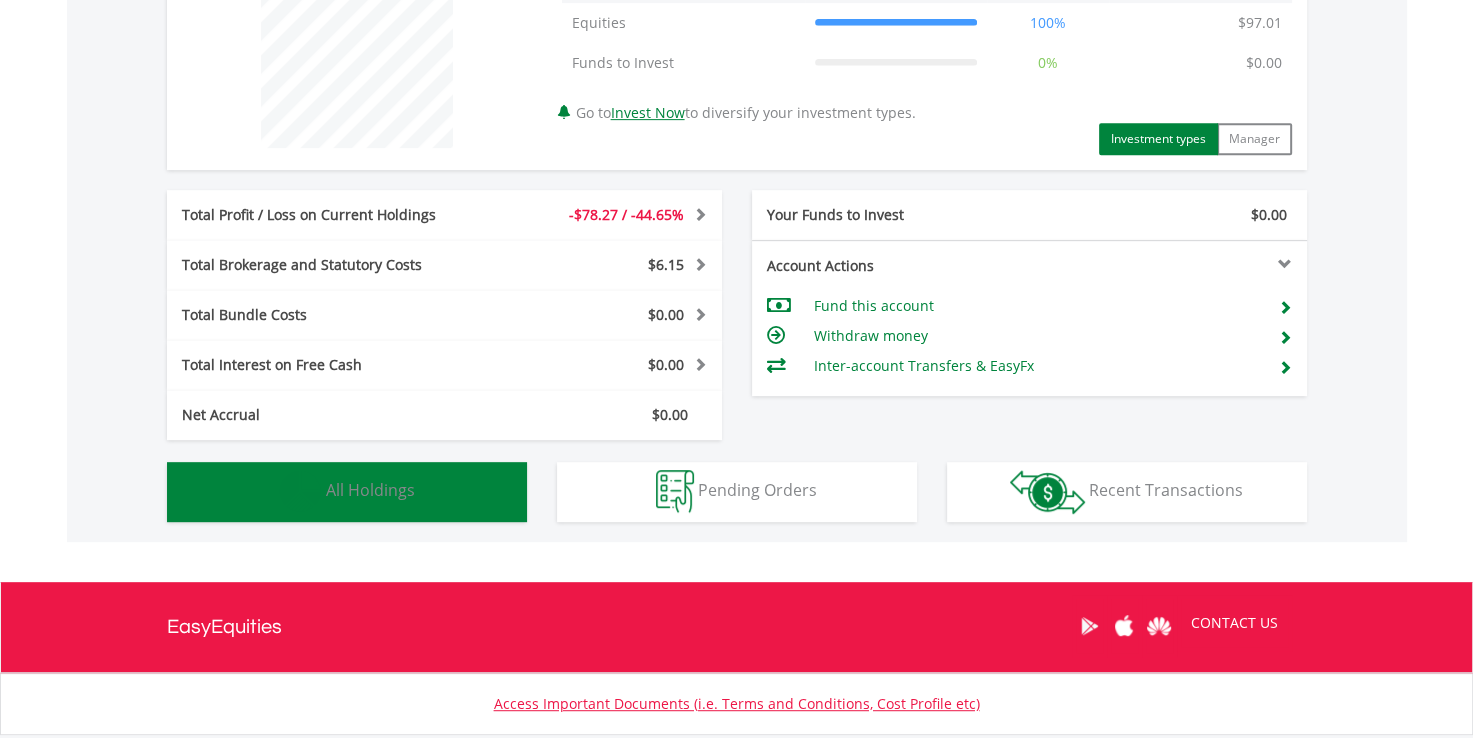 click on "Holdings
All Holdings" at bounding box center (347, 492) 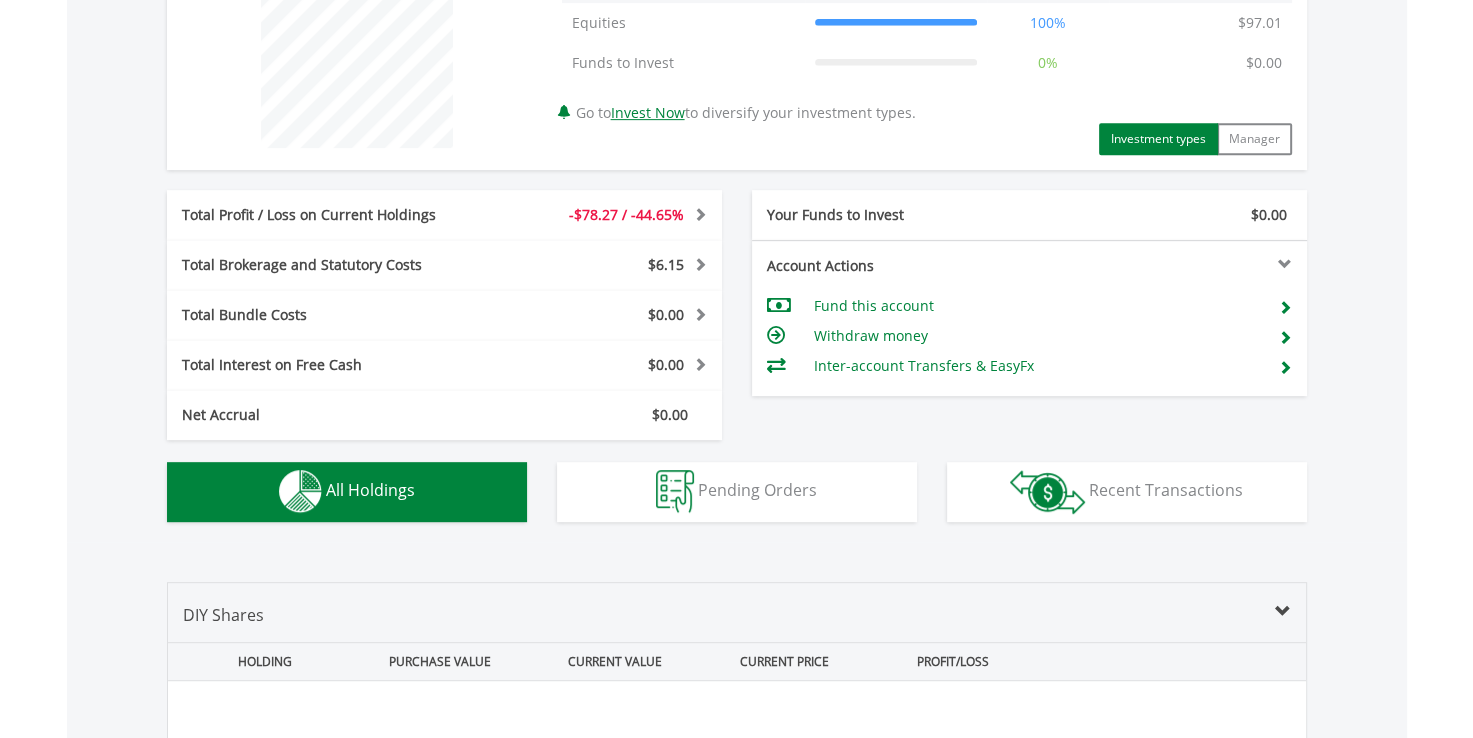 scroll, scrollTop: 1401, scrollLeft: 0, axis: vertical 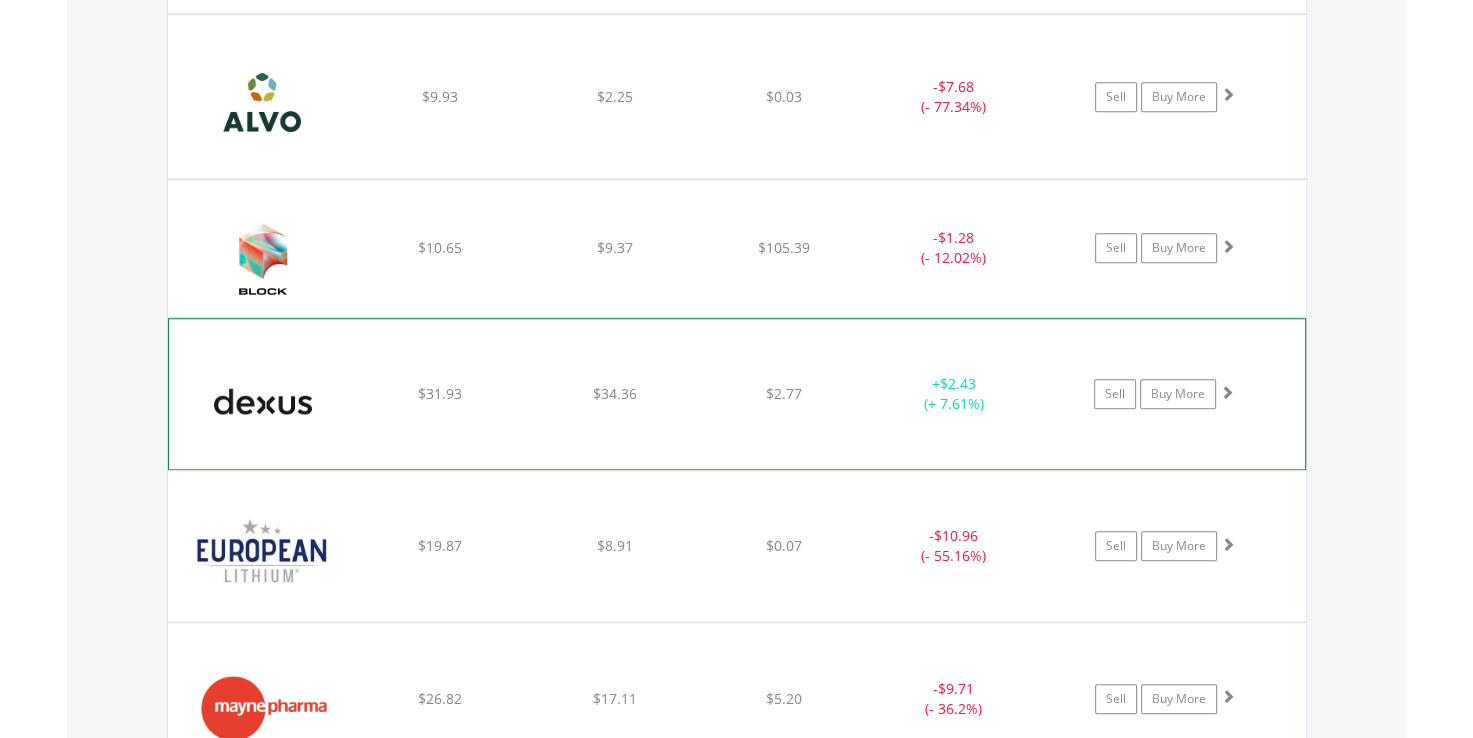 click on "﻿
Dexus Industria Reit
$31.93
$34.36
$2.77
+  $2.43 (+ 7.61%)
Sell
Buy More" at bounding box center [737, -62] 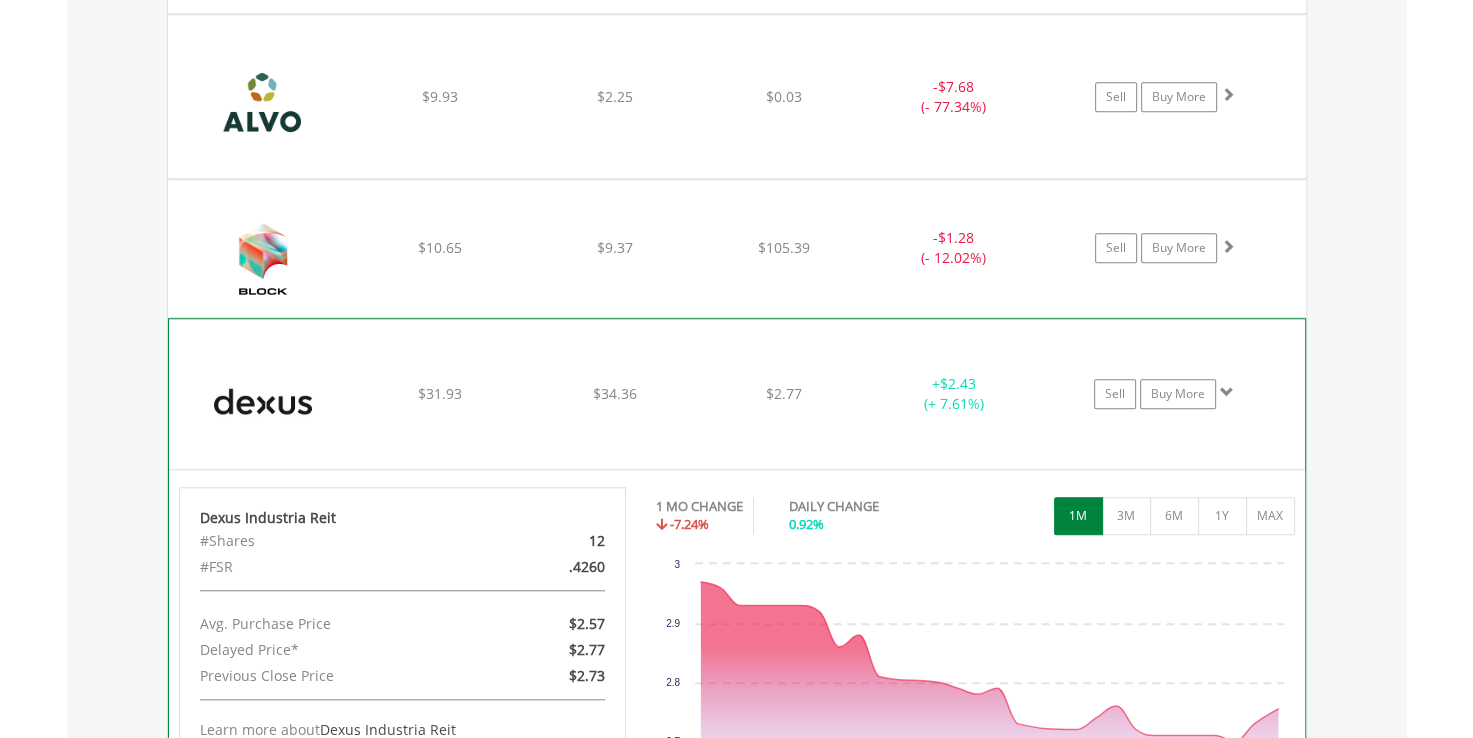 click on "﻿
Dexus Industria Reit
$31.93
$34.36
$2.77
+  $2.43 (+ 7.61%)
Sell
Buy More" at bounding box center [737, -62] 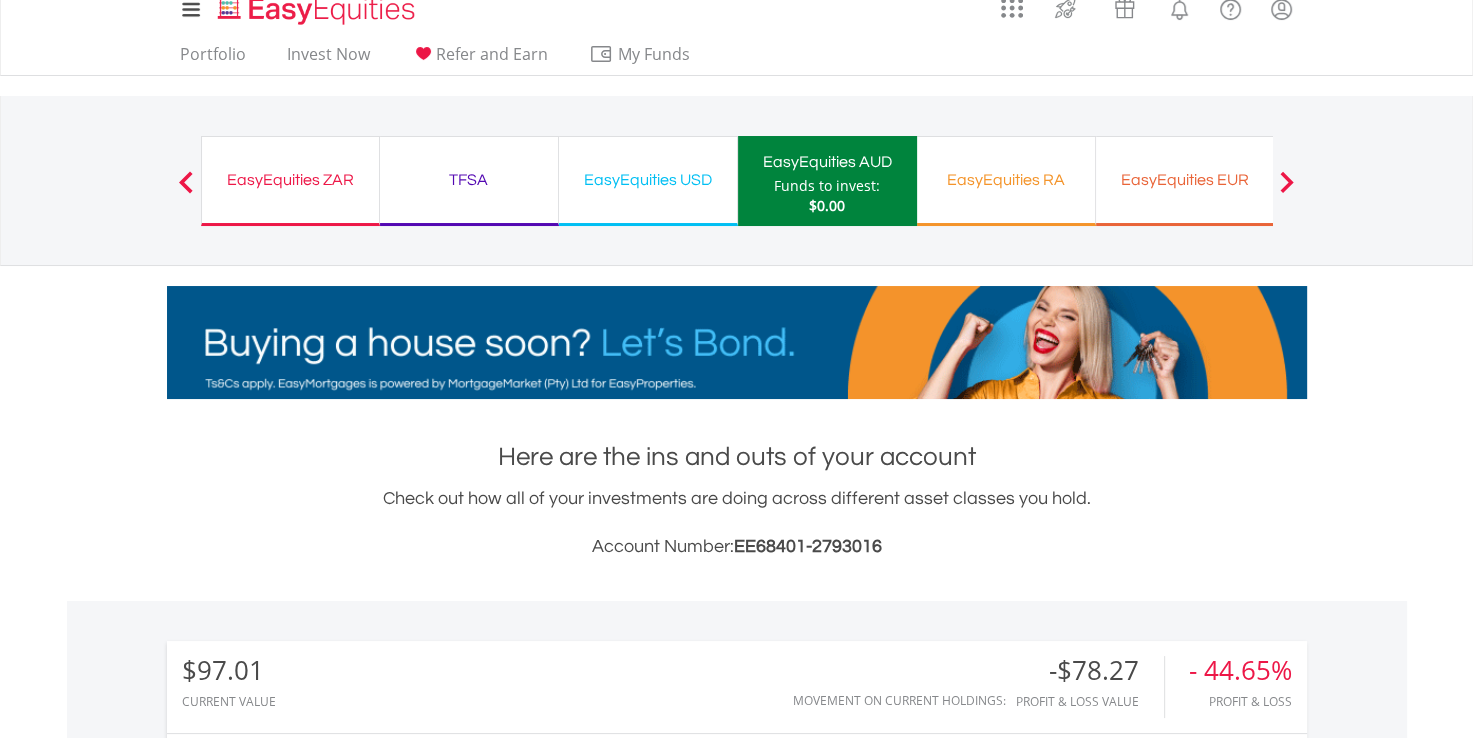 scroll, scrollTop: 0, scrollLeft: 0, axis: both 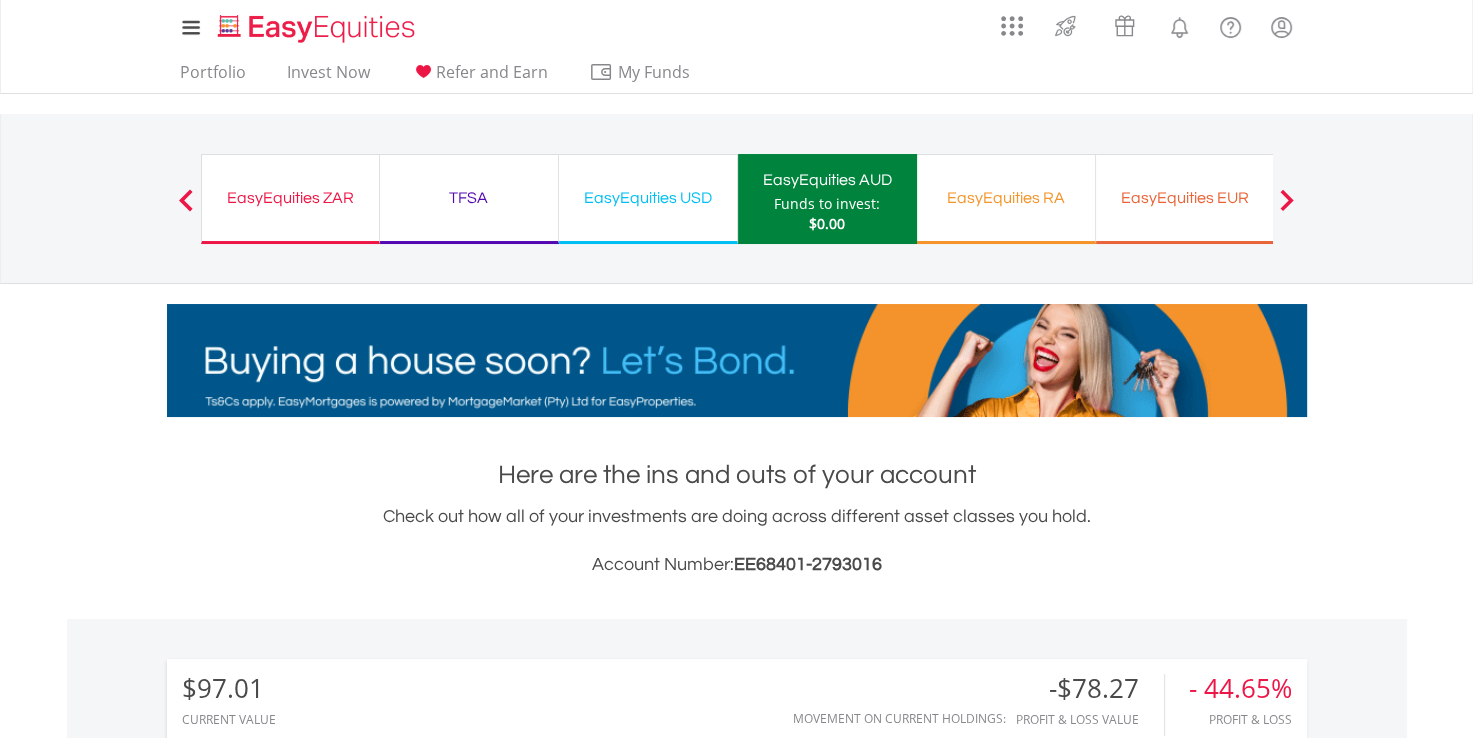 click at bounding box center (1287, 200) 